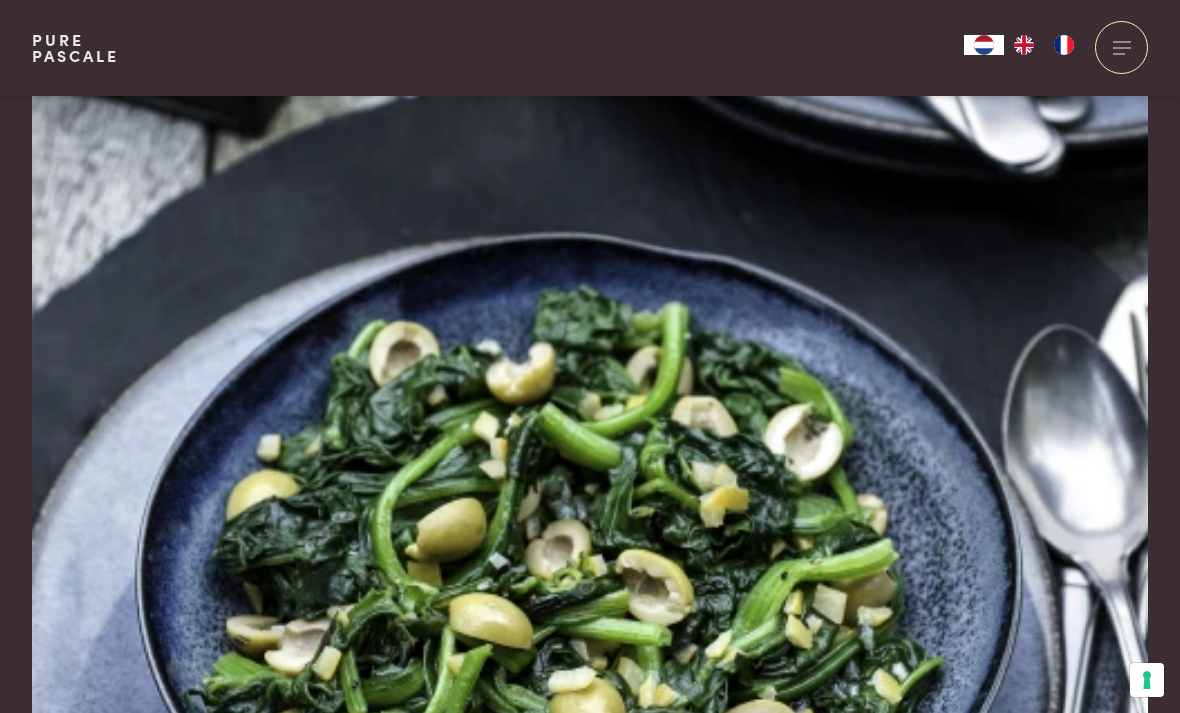 scroll, scrollTop: 88, scrollLeft: 0, axis: vertical 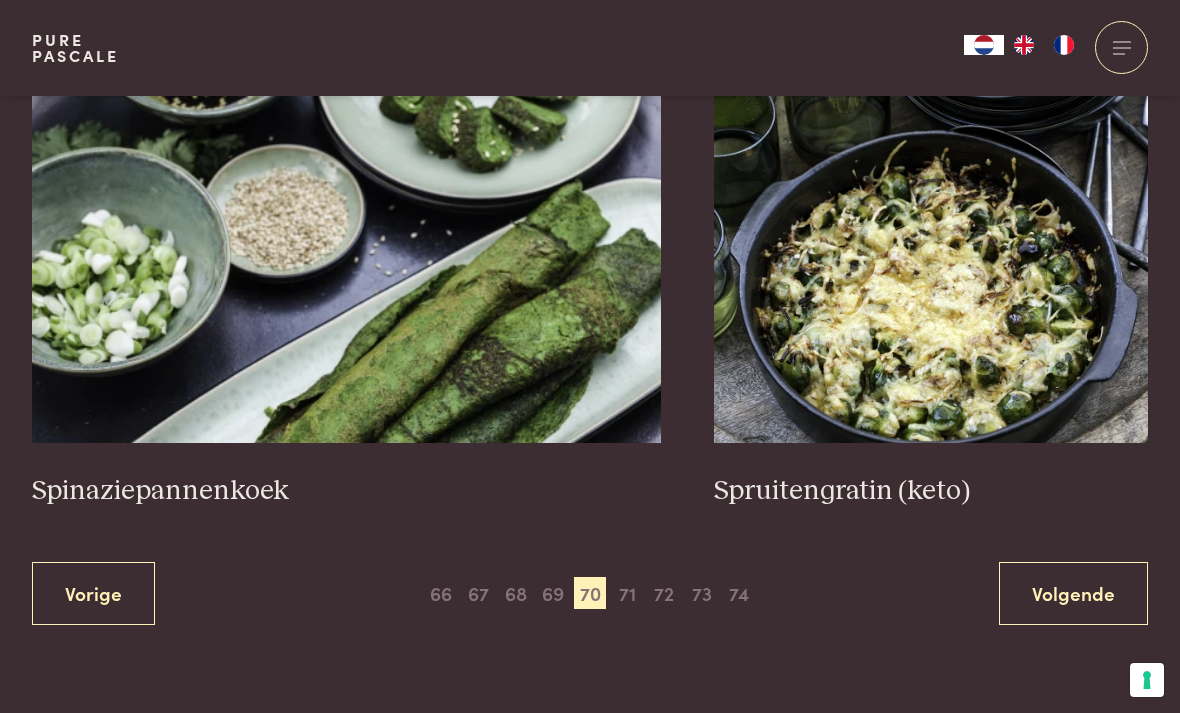 click on "71" at bounding box center [627, 593] 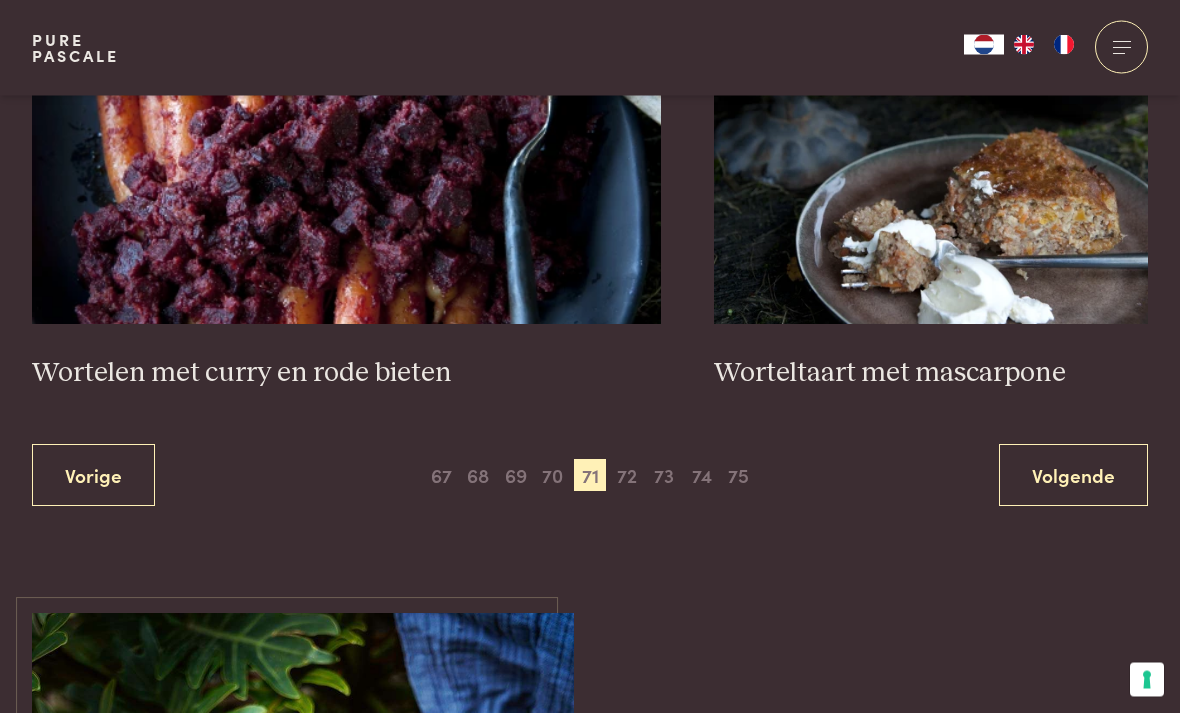scroll, scrollTop: 3692, scrollLeft: 0, axis: vertical 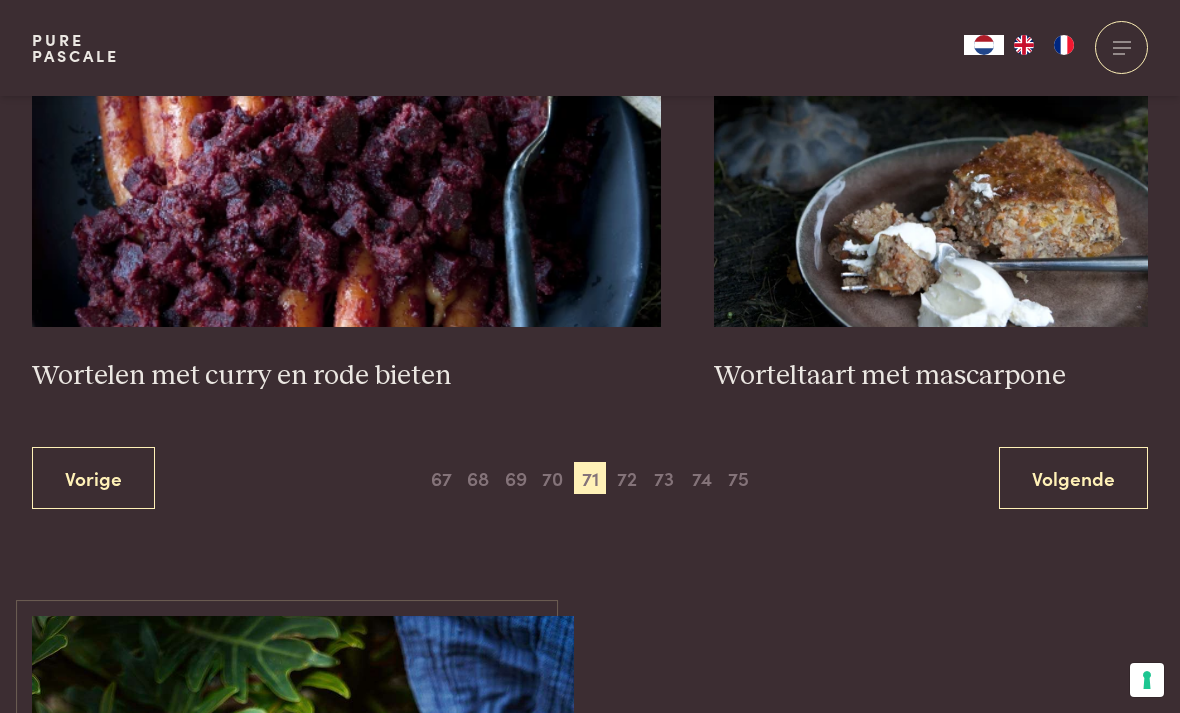 click on "72" at bounding box center (627, 478) 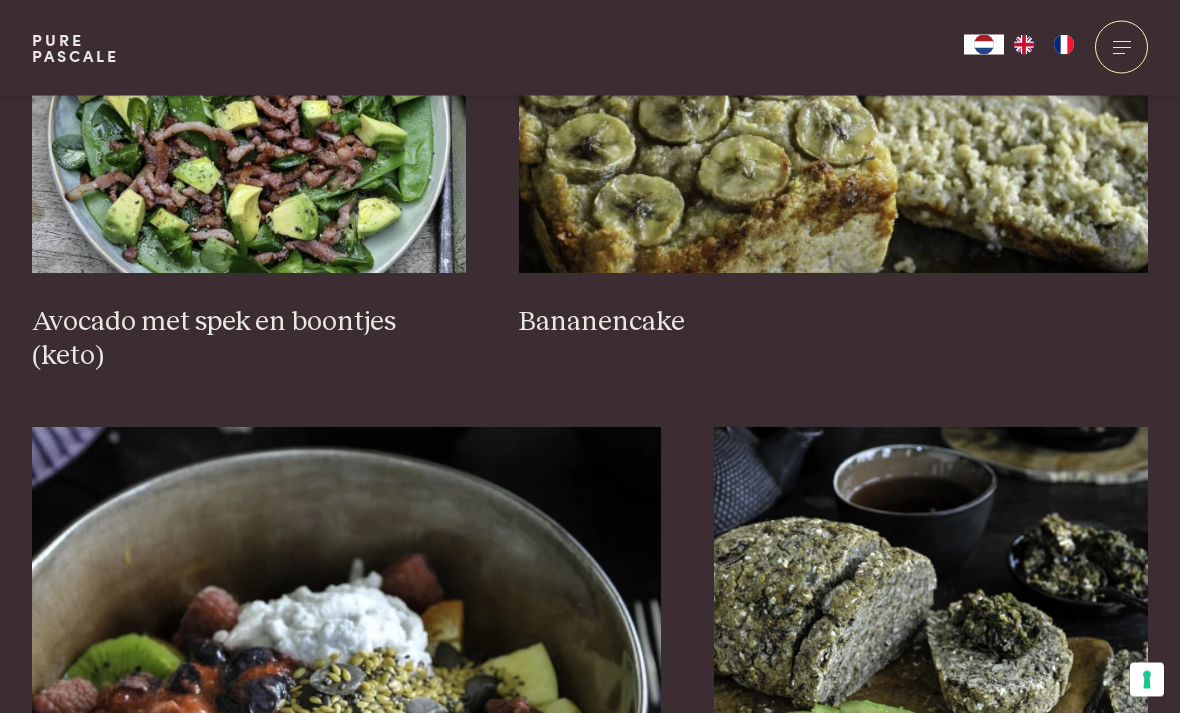 scroll, scrollTop: 3122, scrollLeft: 0, axis: vertical 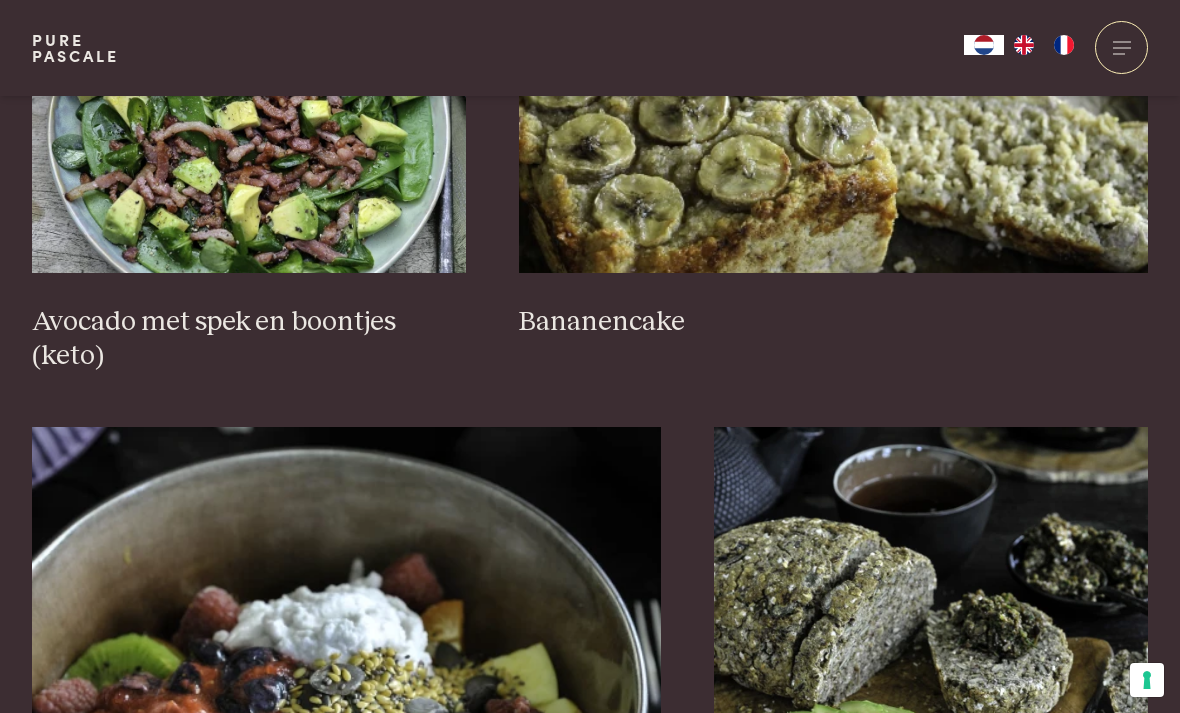 click at bounding box center (249, 73) 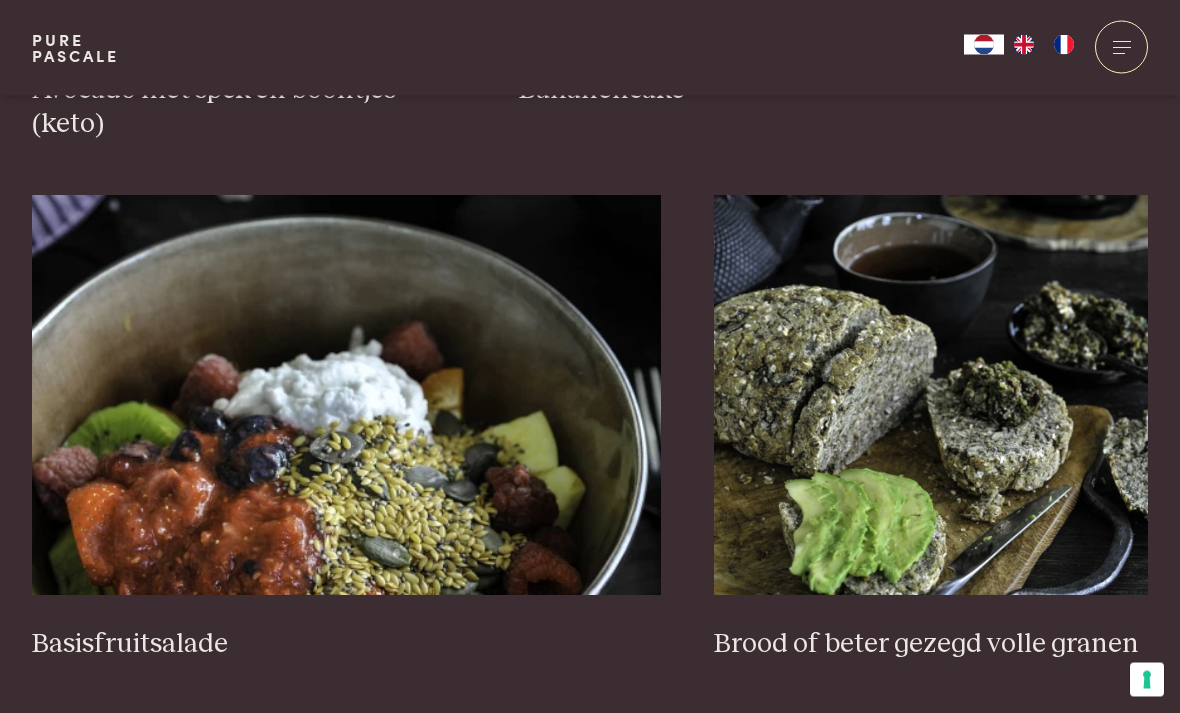 scroll, scrollTop: 3356, scrollLeft: 0, axis: vertical 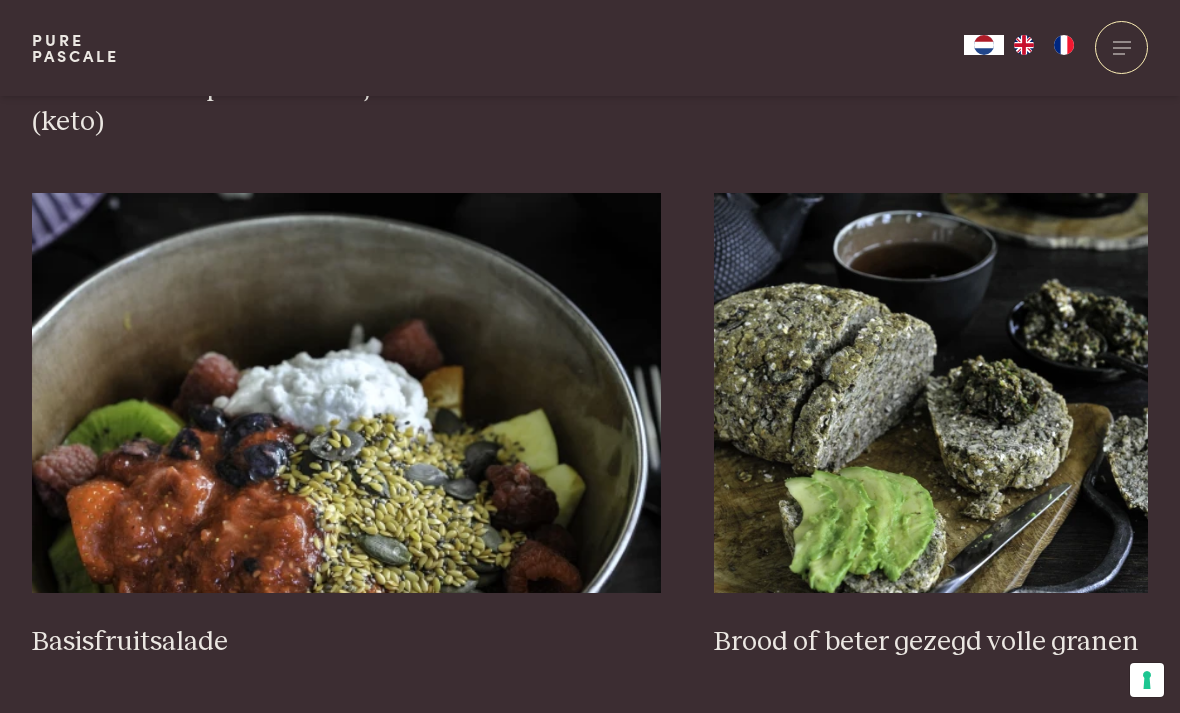 click at bounding box center [931, 393] 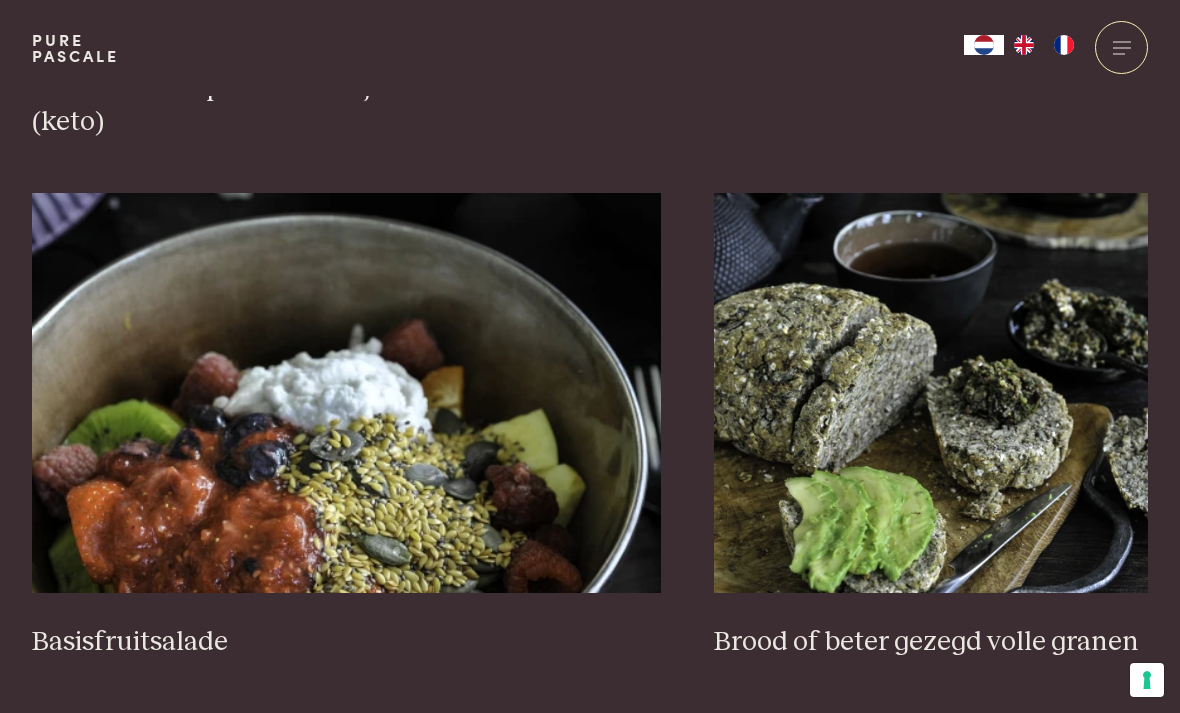 scroll, scrollTop: 3420, scrollLeft: 0, axis: vertical 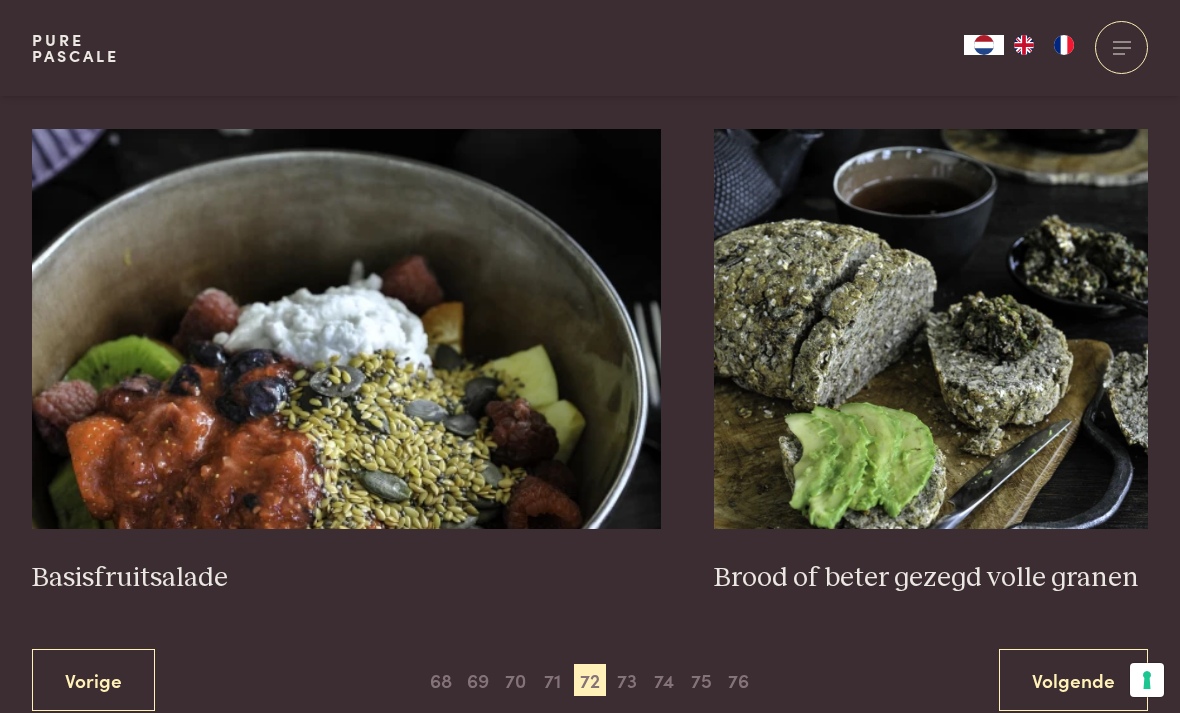 click at bounding box center (346, 329) 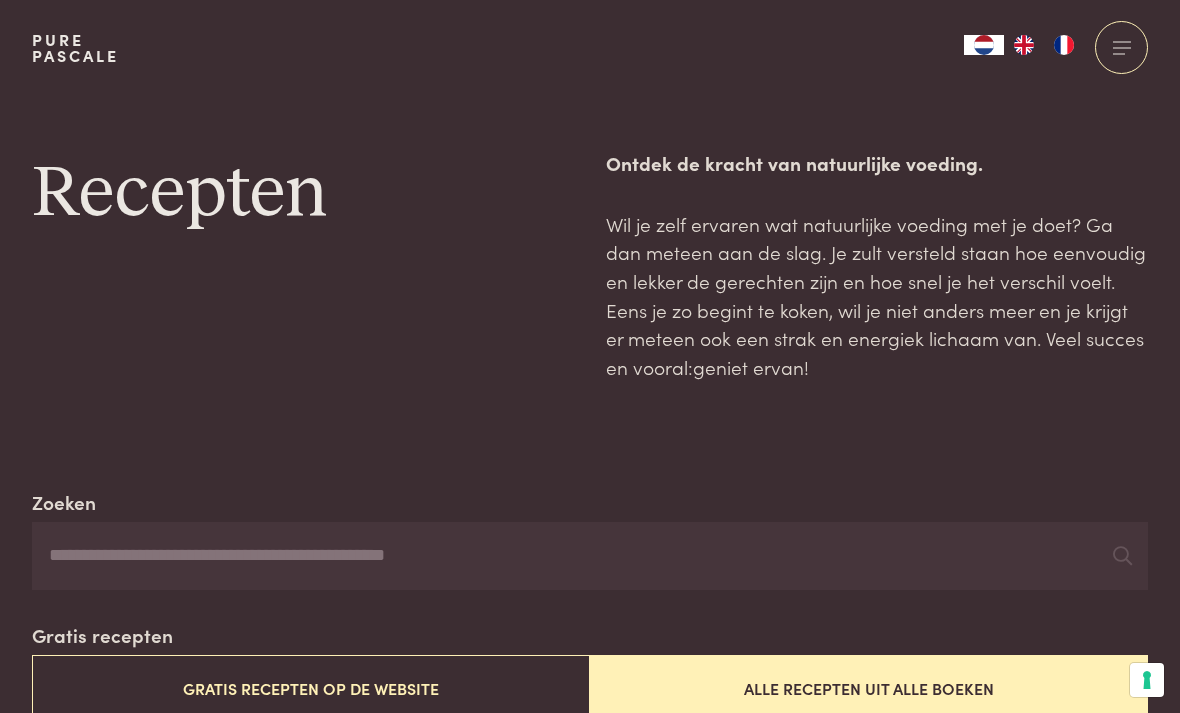 scroll, scrollTop: 3420, scrollLeft: 0, axis: vertical 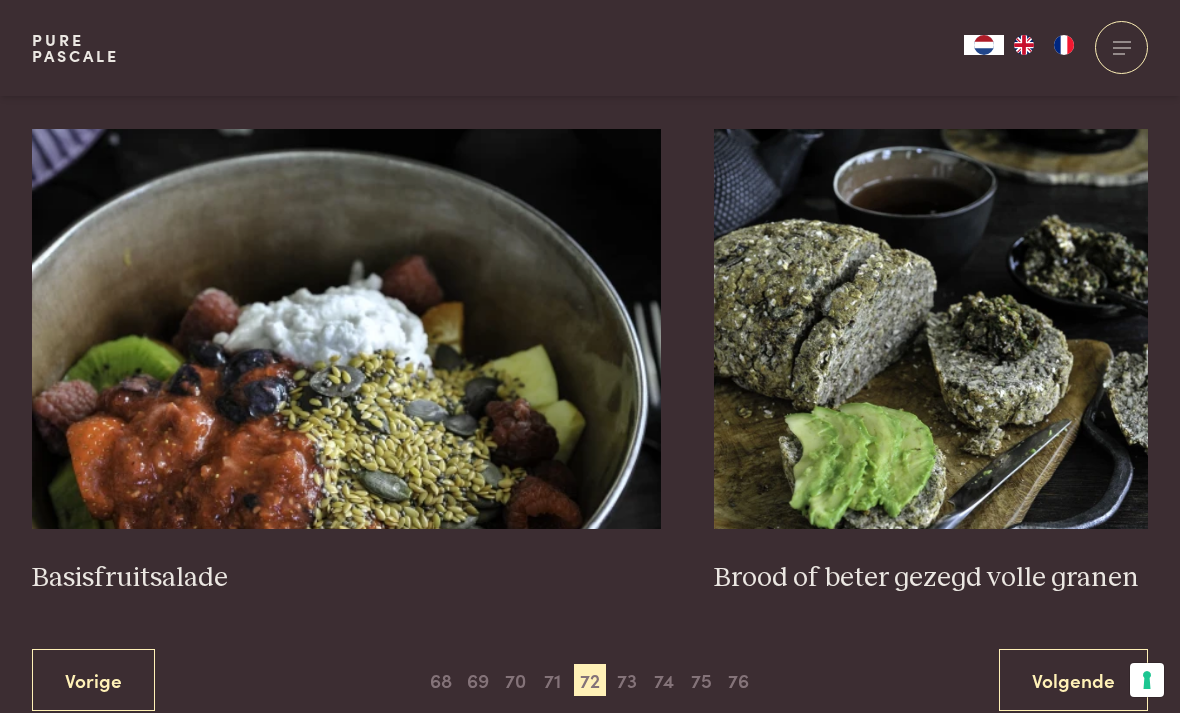 click on "73" at bounding box center [627, 680] 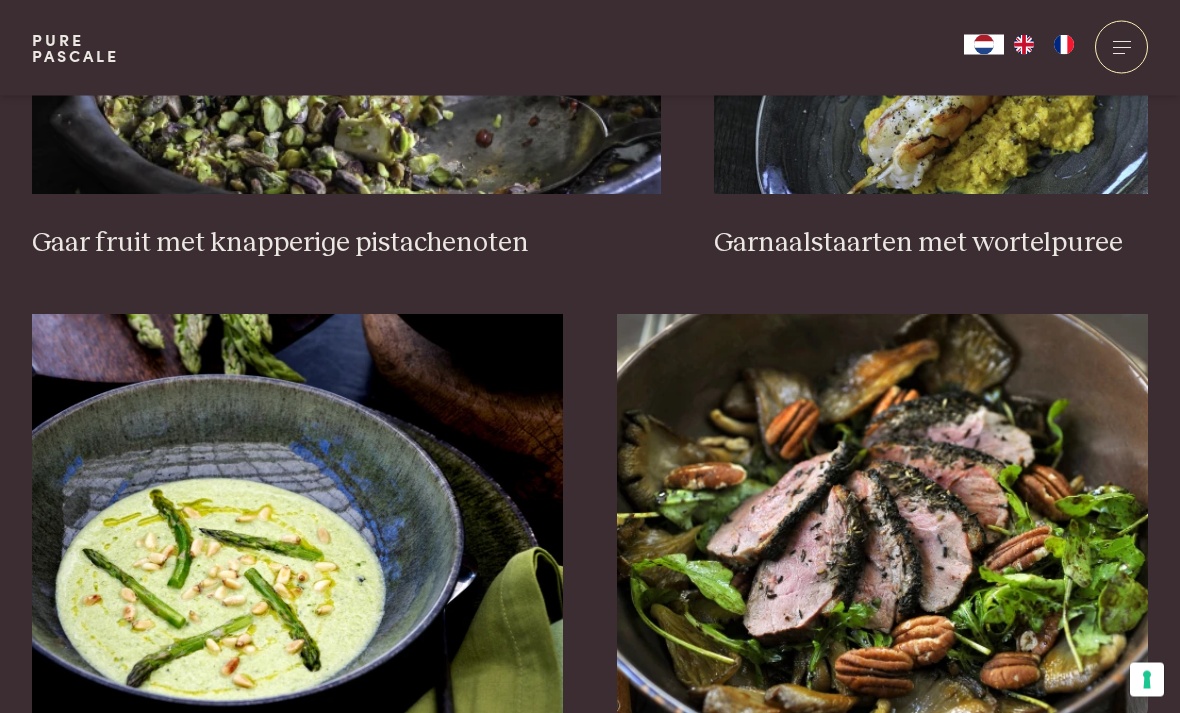 scroll, scrollTop: 2128, scrollLeft: 0, axis: vertical 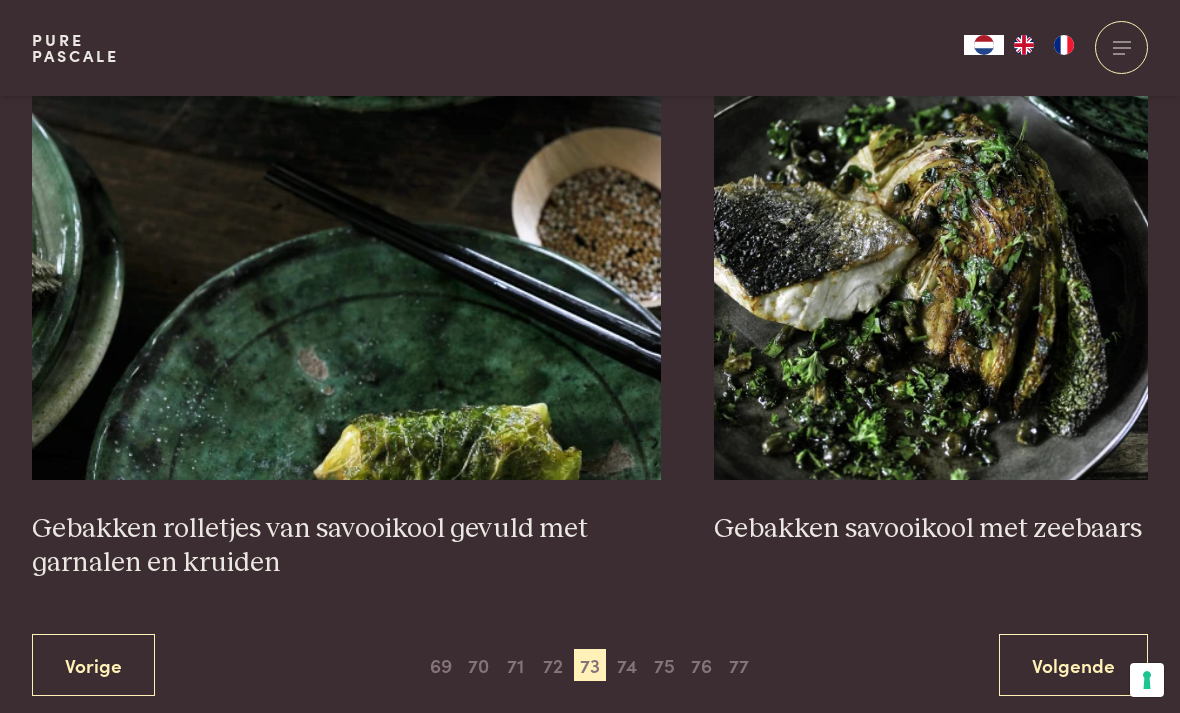 click on "74" at bounding box center (627, 665) 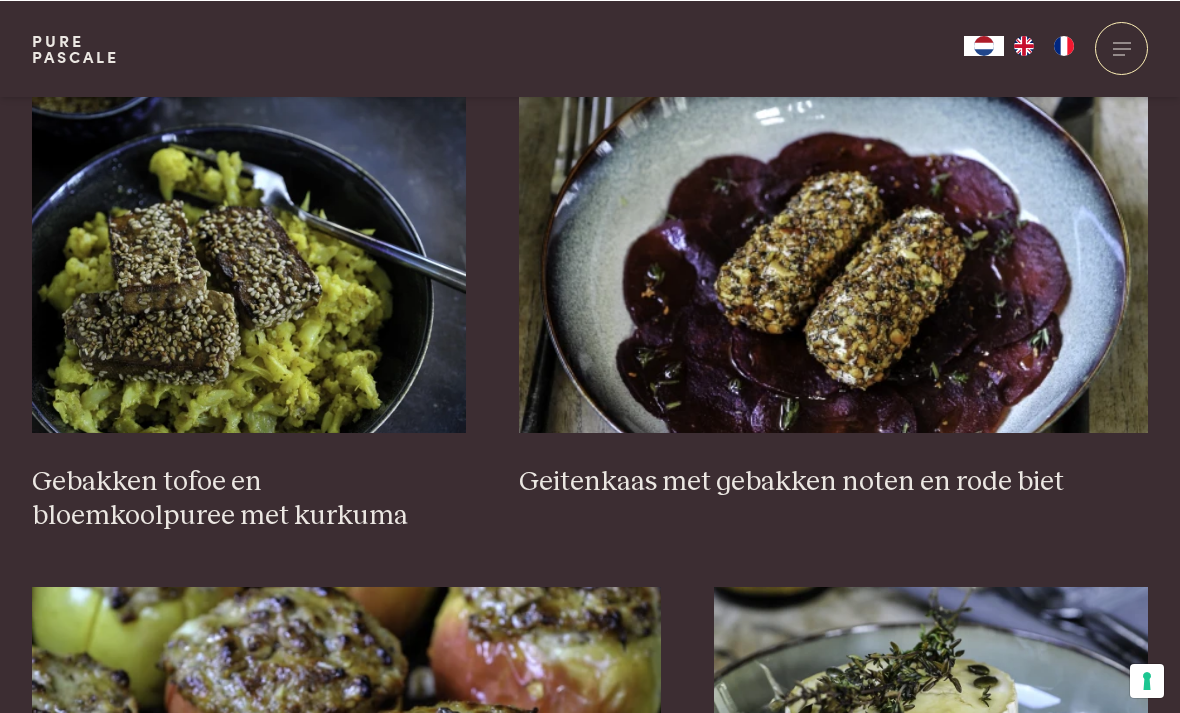 scroll, scrollTop: 1369, scrollLeft: 0, axis: vertical 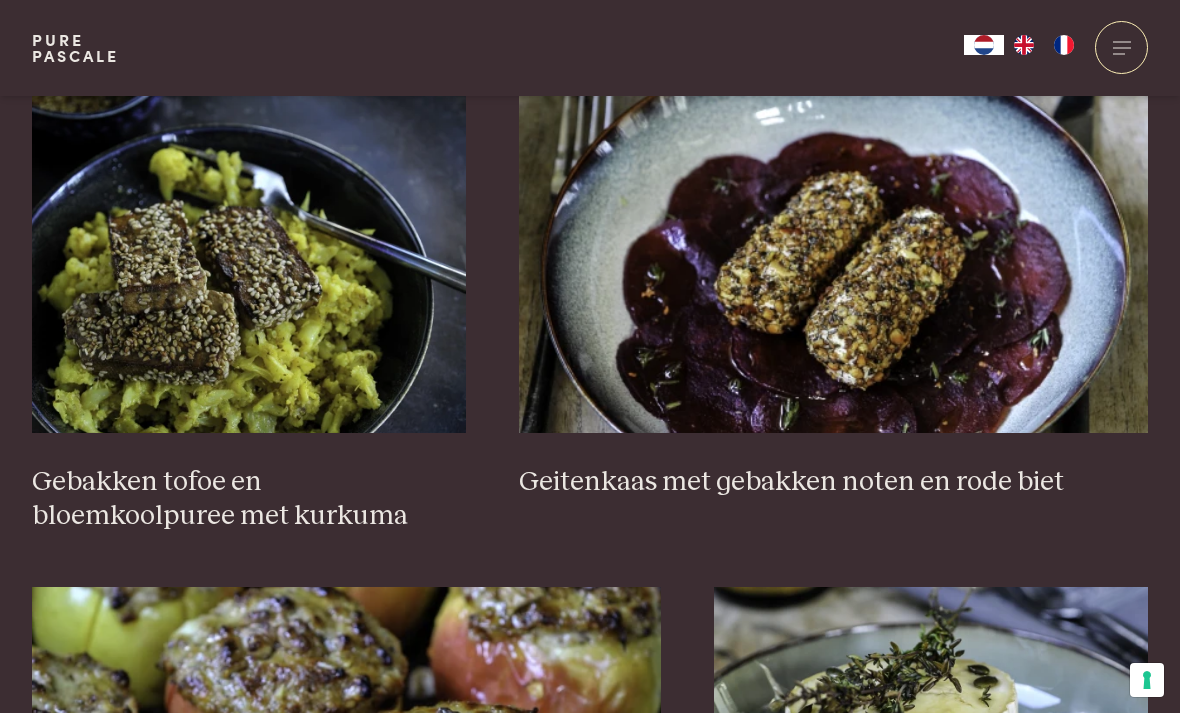 click at bounding box center (249, 233) 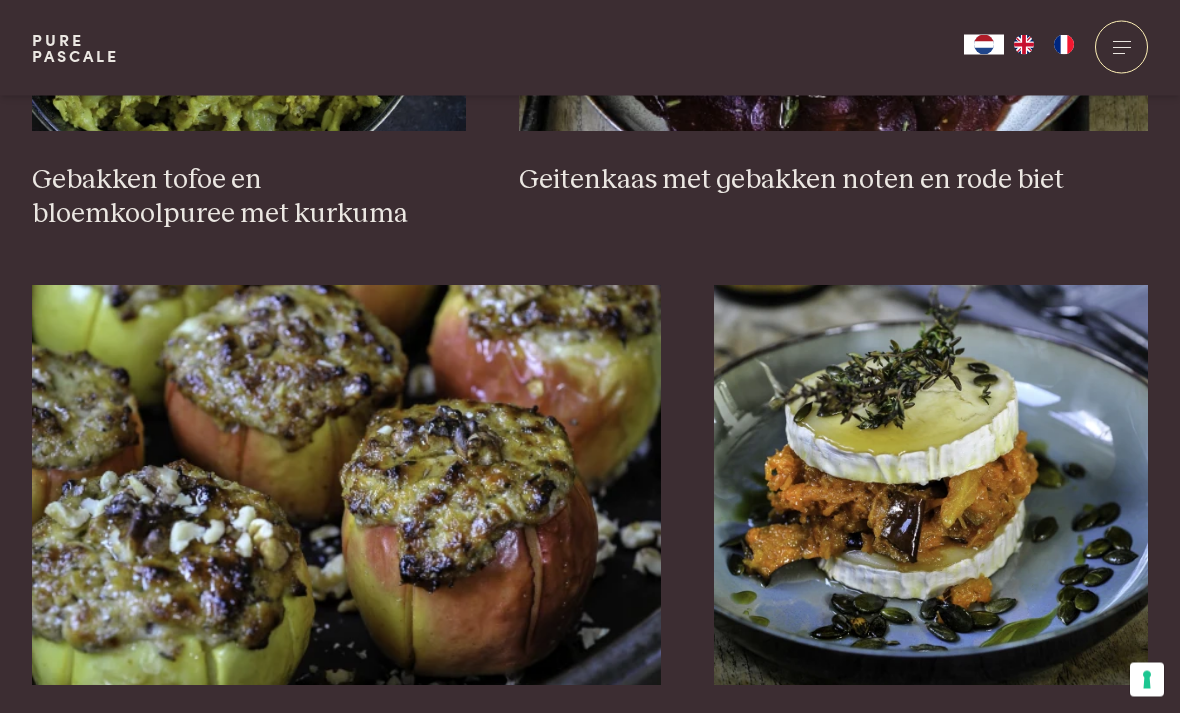 scroll, scrollTop: 1721, scrollLeft: 0, axis: vertical 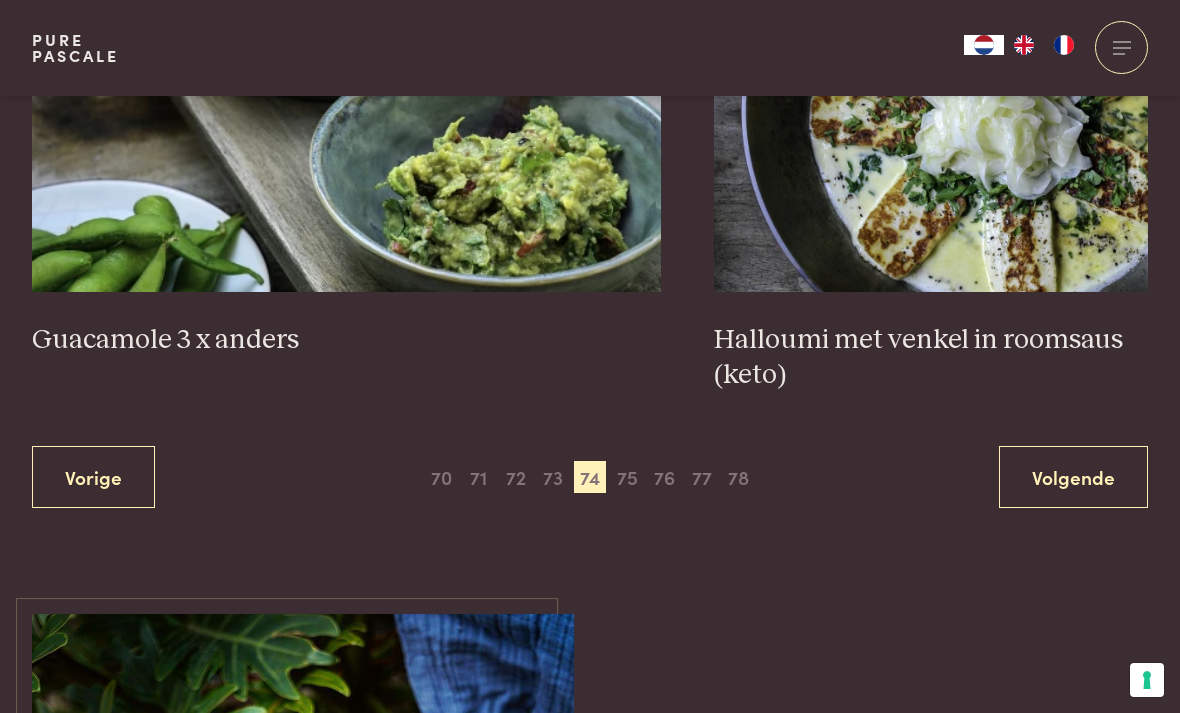 click on "75" at bounding box center (627, 477) 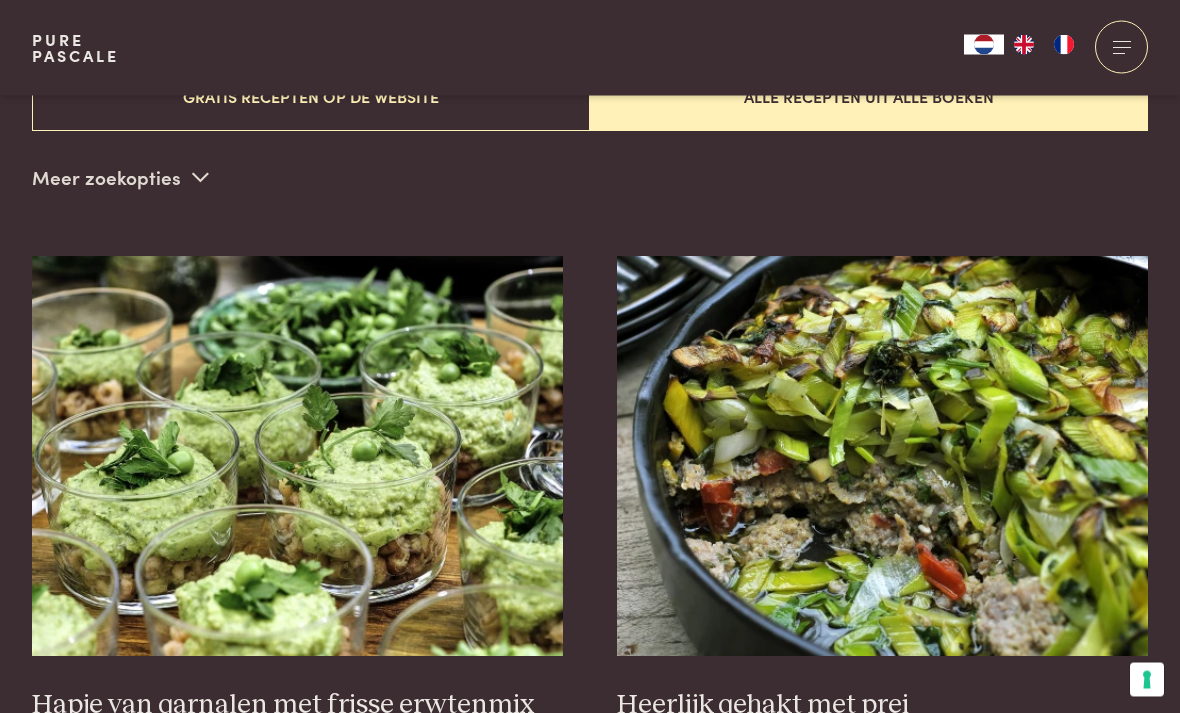 scroll, scrollTop: 592, scrollLeft: 0, axis: vertical 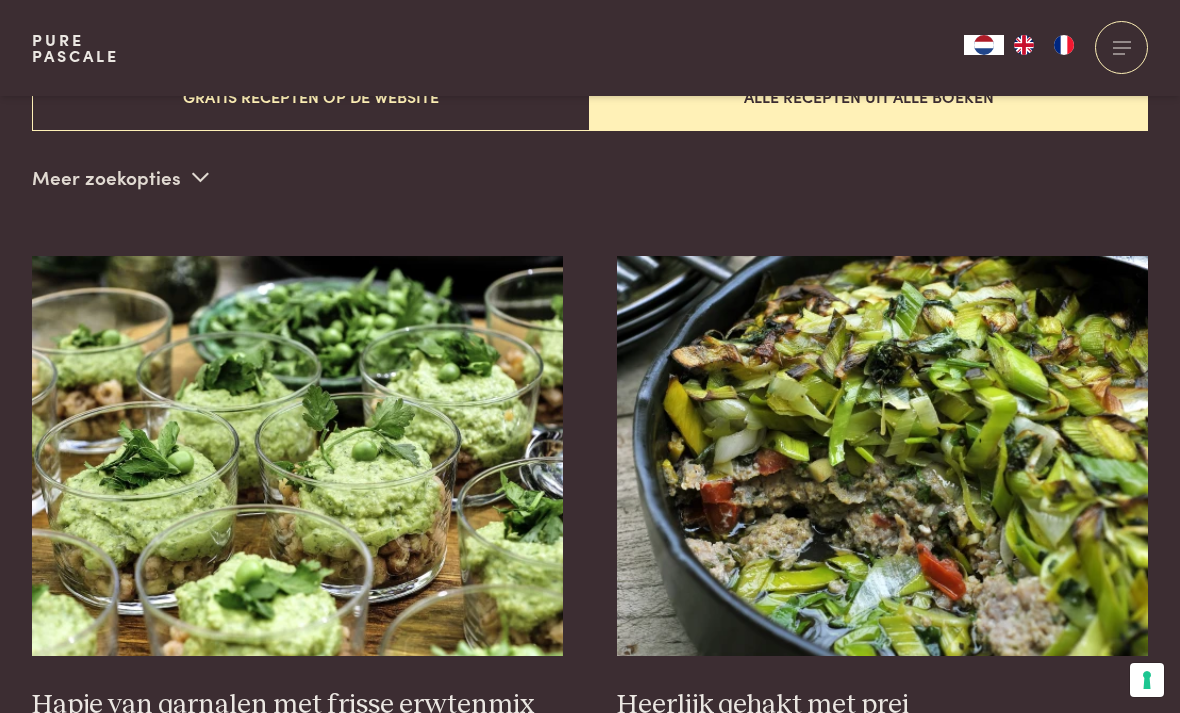 click at bounding box center (883, 456) 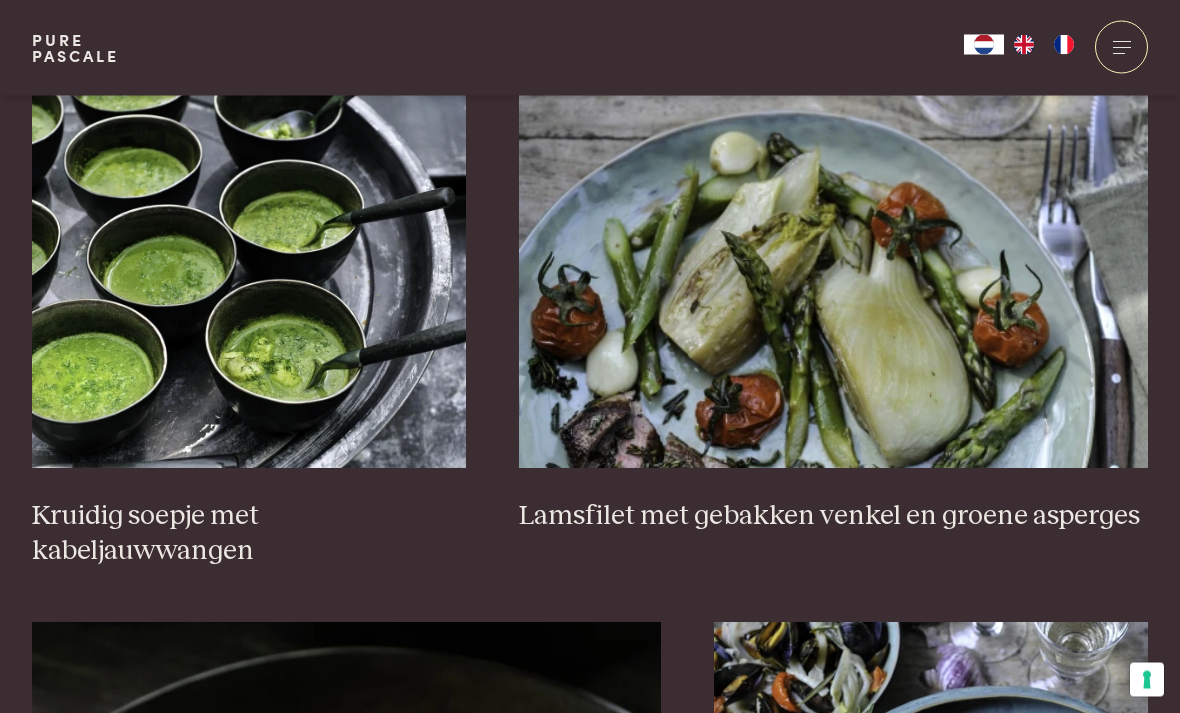 scroll, scrollTop: 2962, scrollLeft: 0, axis: vertical 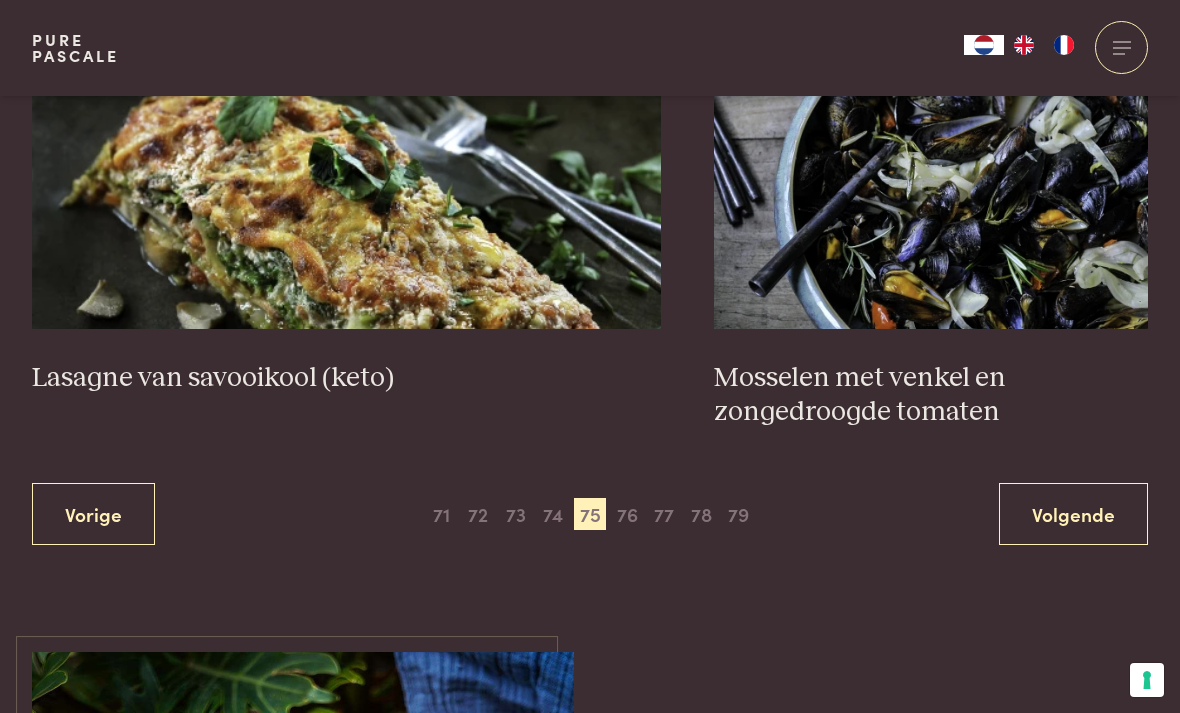 click on "76" at bounding box center [627, 514] 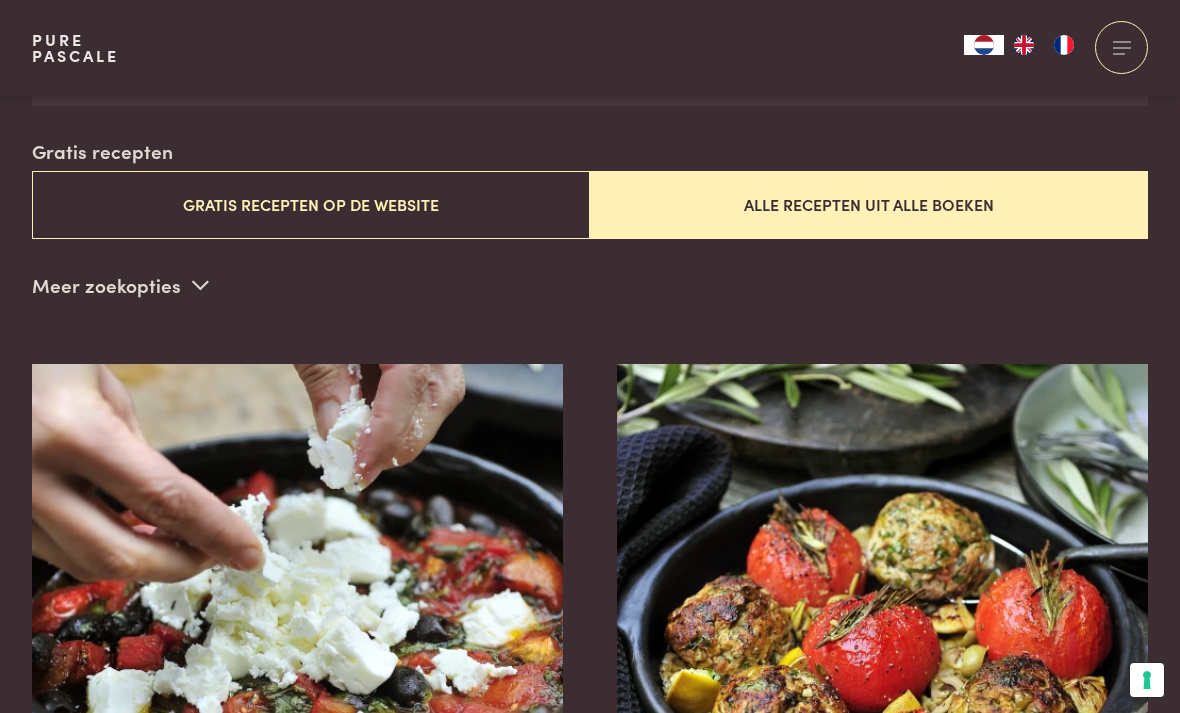 scroll, scrollTop: 483, scrollLeft: 0, axis: vertical 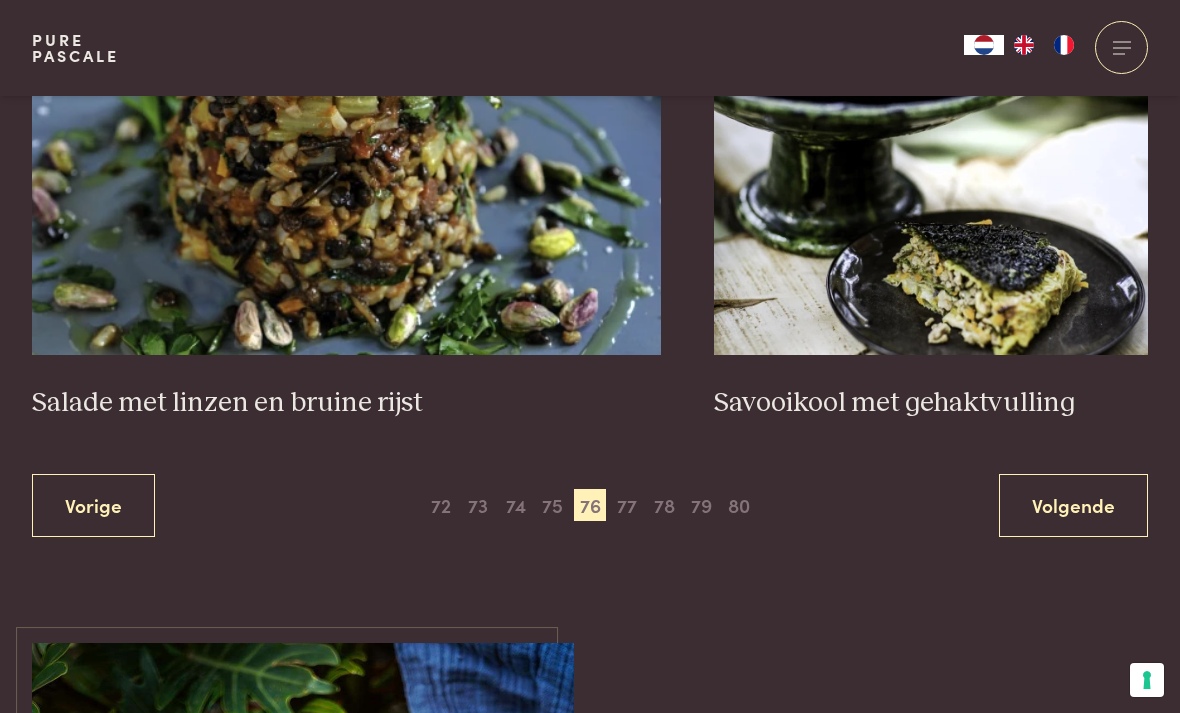 click on "77" at bounding box center [627, 505] 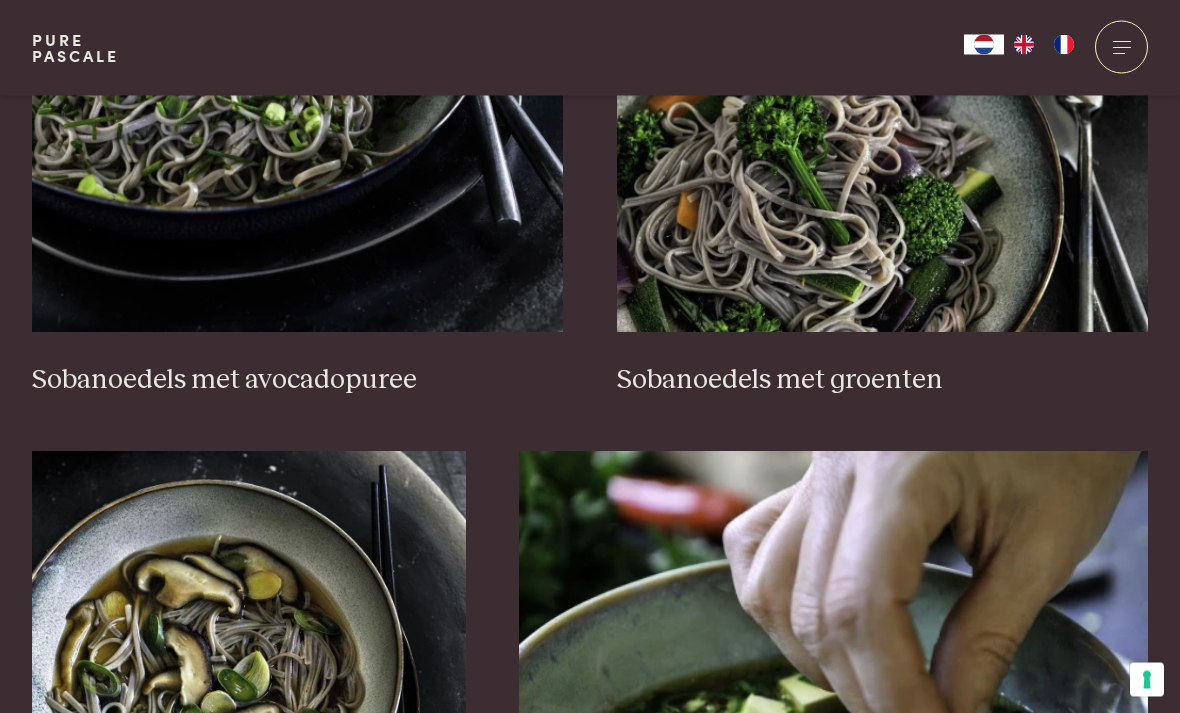 scroll, scrollTop: 2544, scrollLeft: 0, axis: vertical 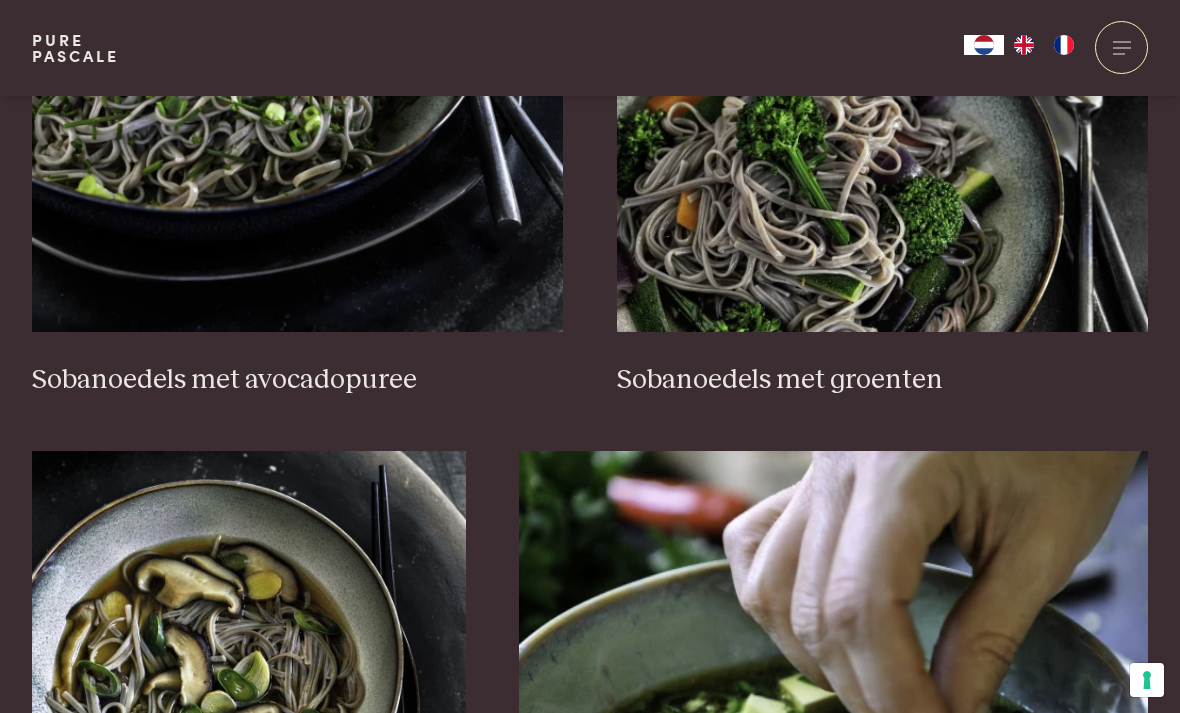 click at bounding box center [883, 132] 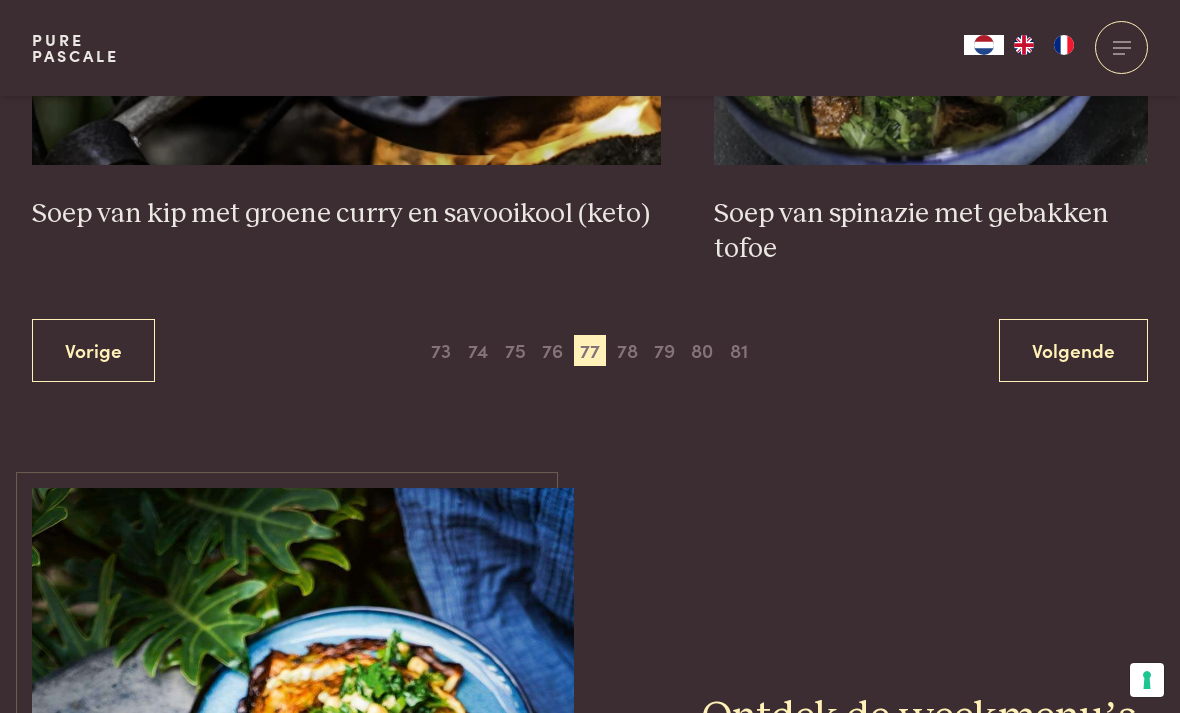 scroll, scrollTop: 3822, scrollLeft: 0, axis: vertical 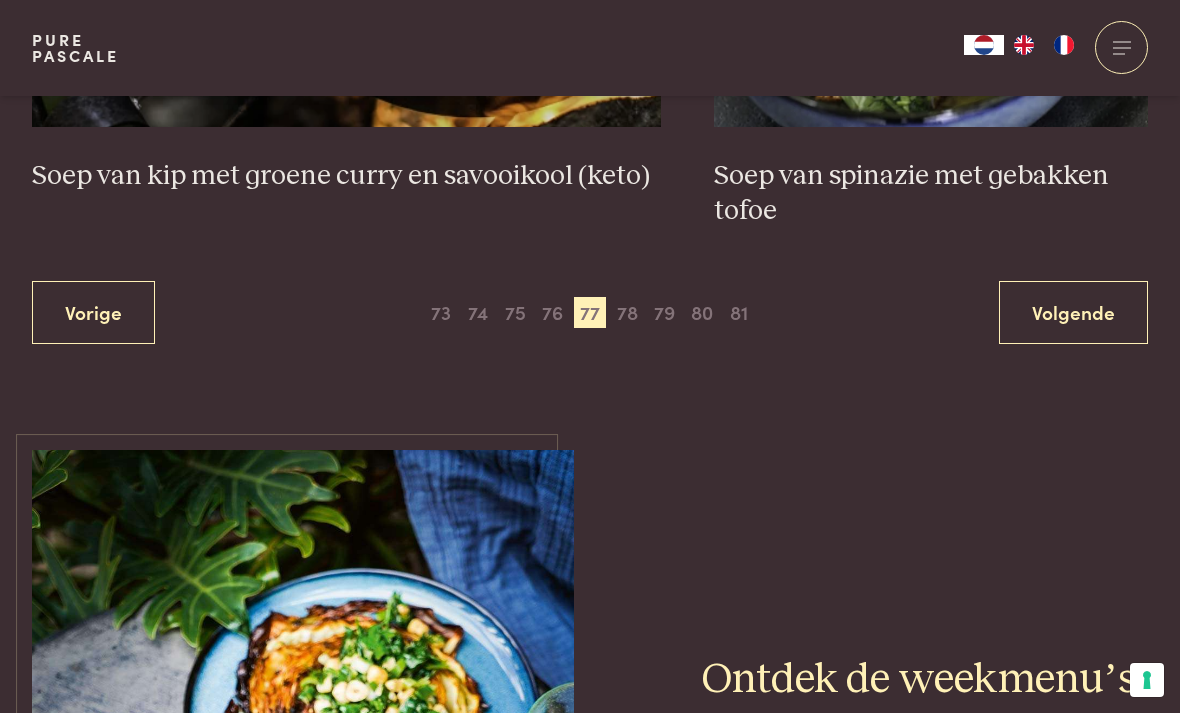 click on "78" at bounding box center [627, 313] 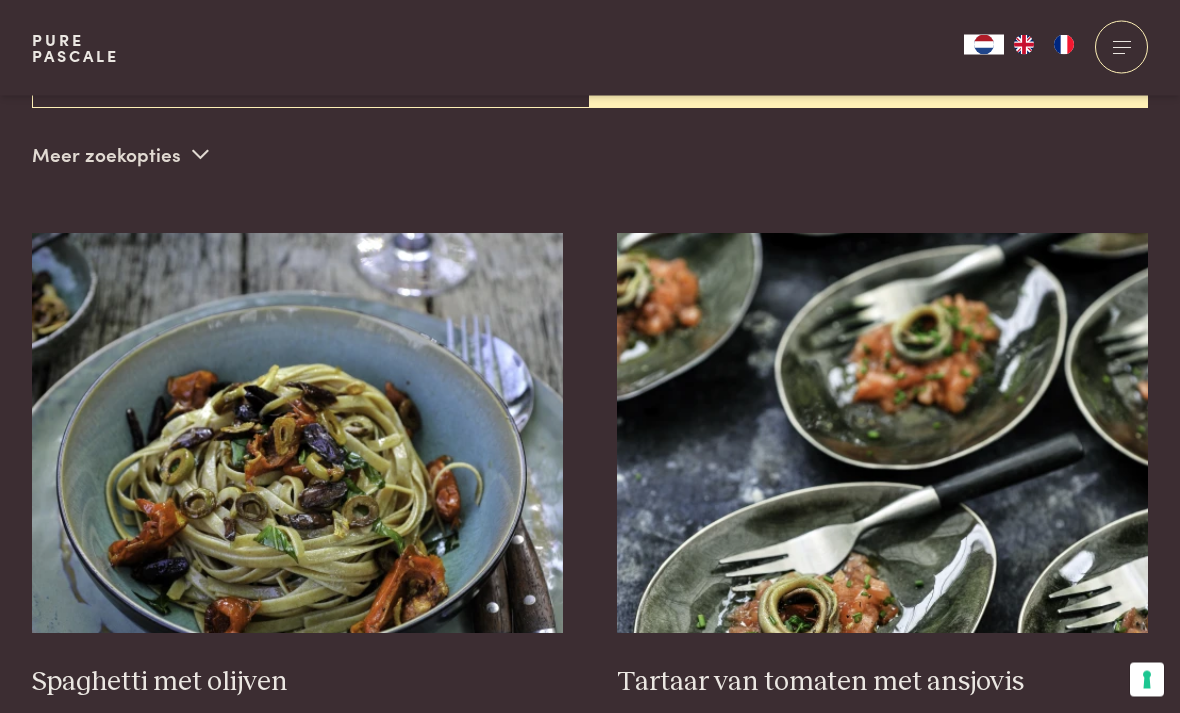 scroll, scrollTop: 615, scrollLeft: 0, axis: vertical 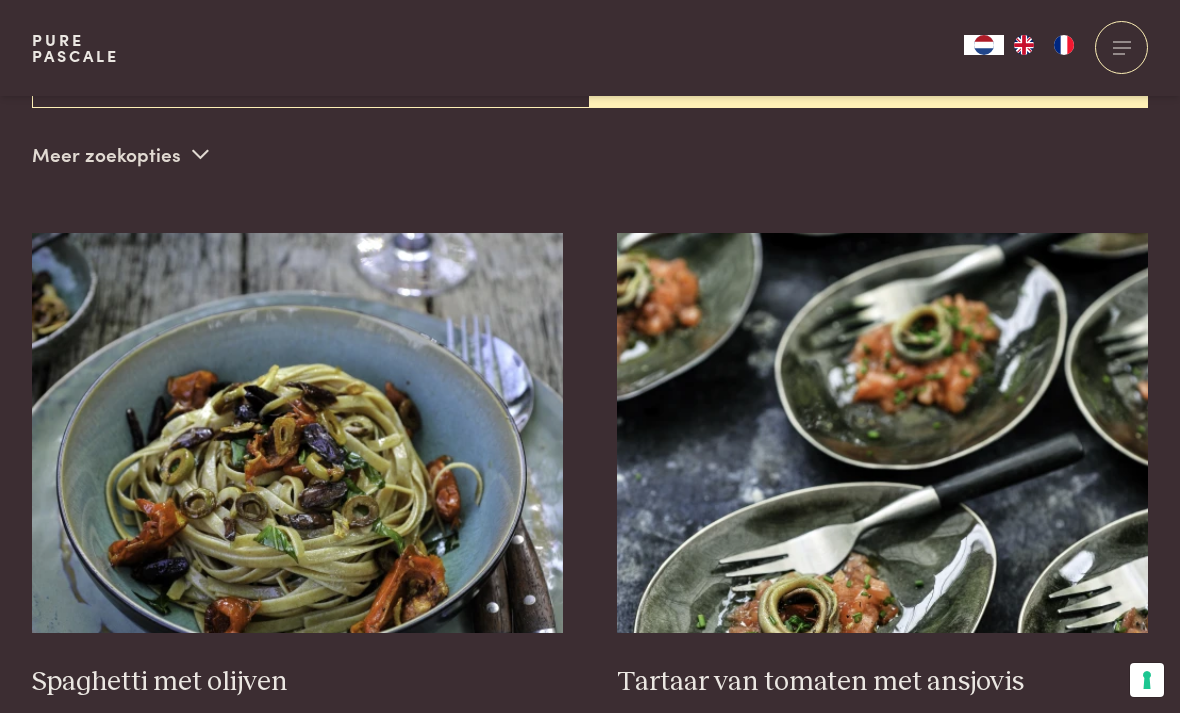 click at bounding box center (298, 433) 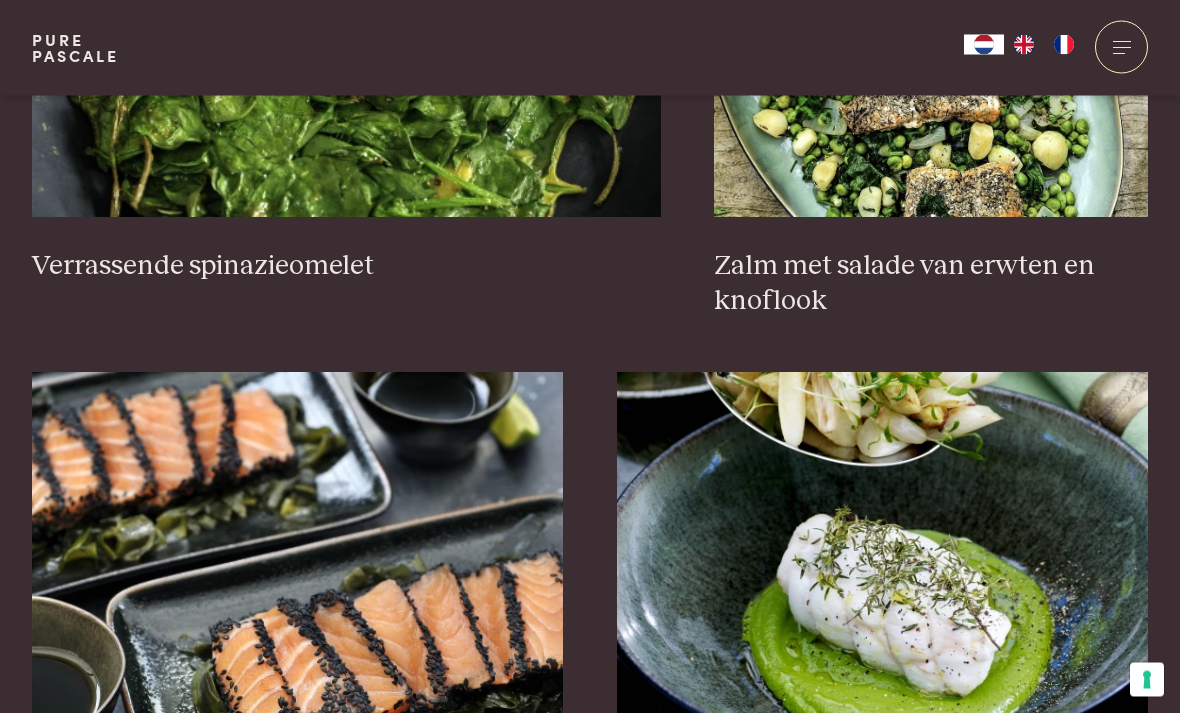 scroll, scrollTop: 2101, scrollLeft: 0, axis: vertical 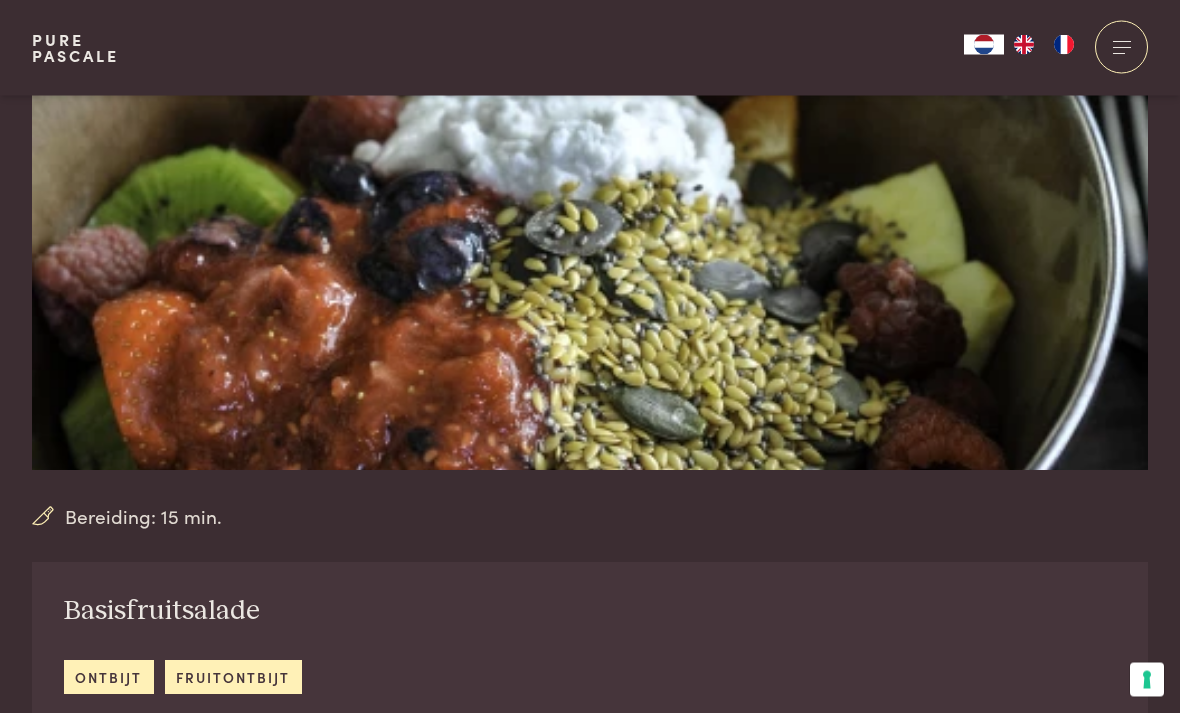 click on "Basisfruitsalade
ontbijt
fruitontbijt
Uit Puur Pascale   Vind gemakkelijk een recept terug via de app!   Download hier" at bounding box center [590, 780] 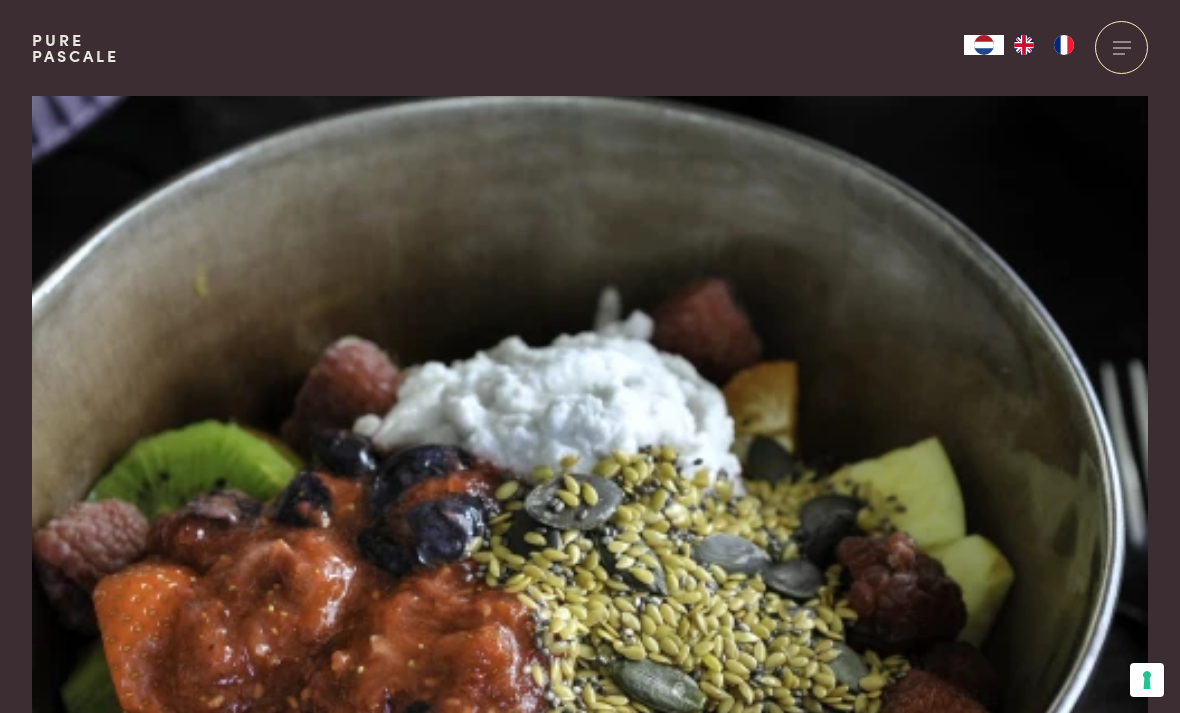 scroll, scrollTop: 0, scrollLeft: 0, axis: both 